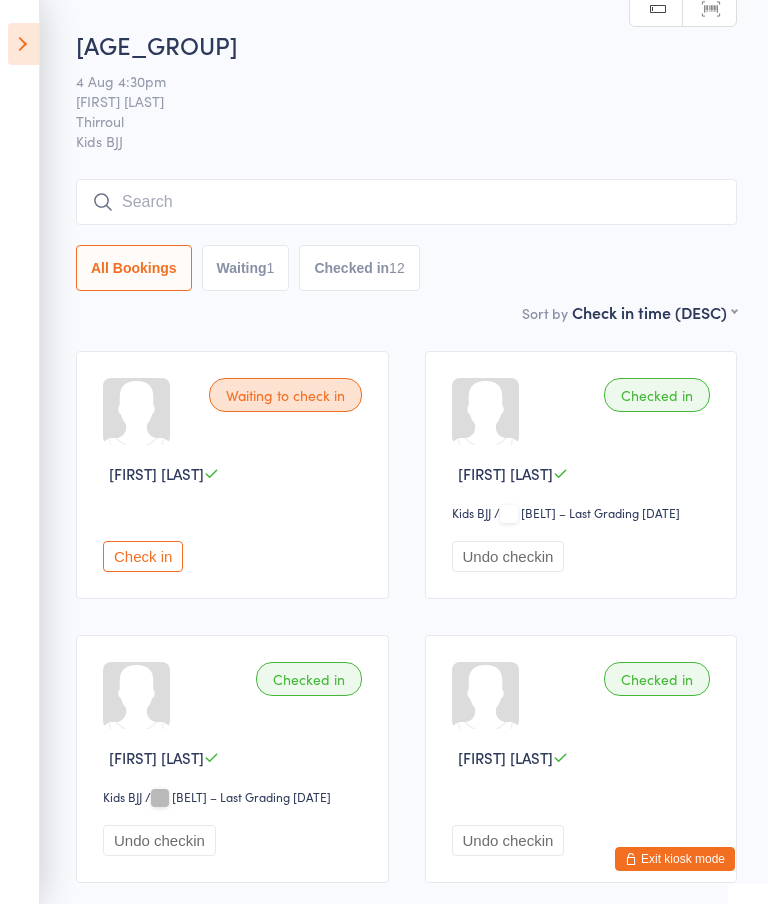 scroll, scrollTop: 181, scrollLeft: 0, axis: vertical 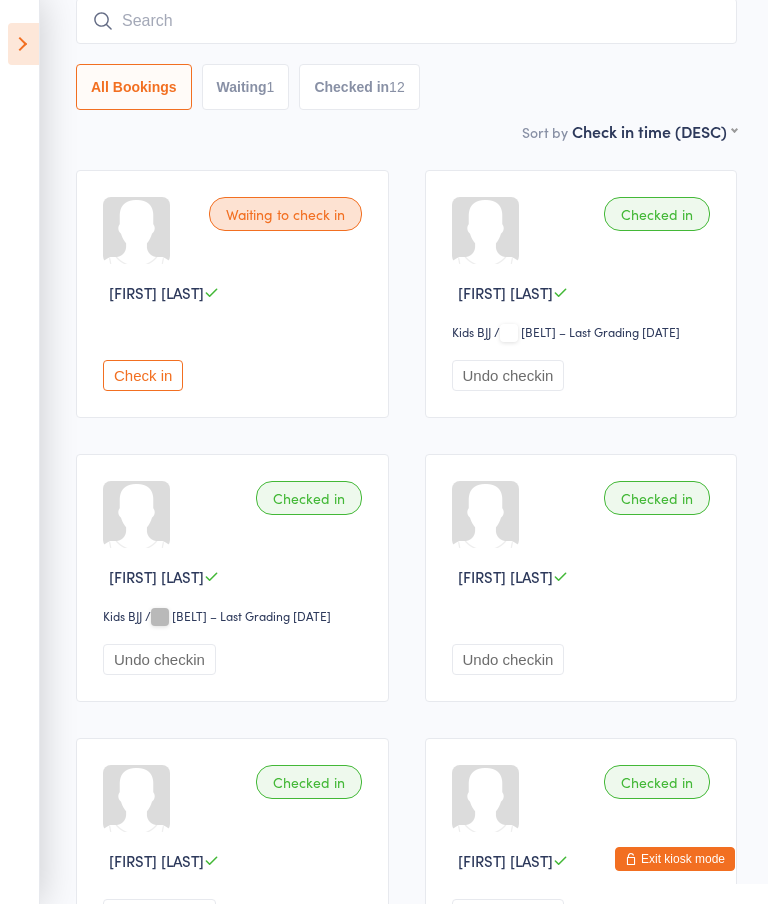 click on "Exit kiosk mode" at bounding box center (675, 859) 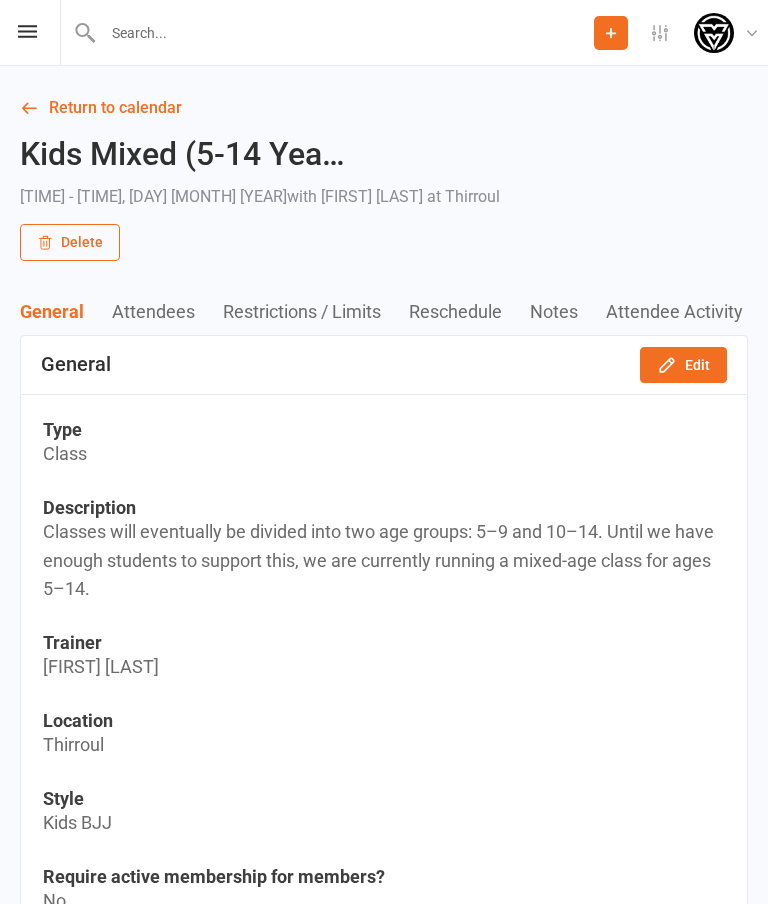 scroll, scrollTop: 0, scrollLeft: 0, axis: both 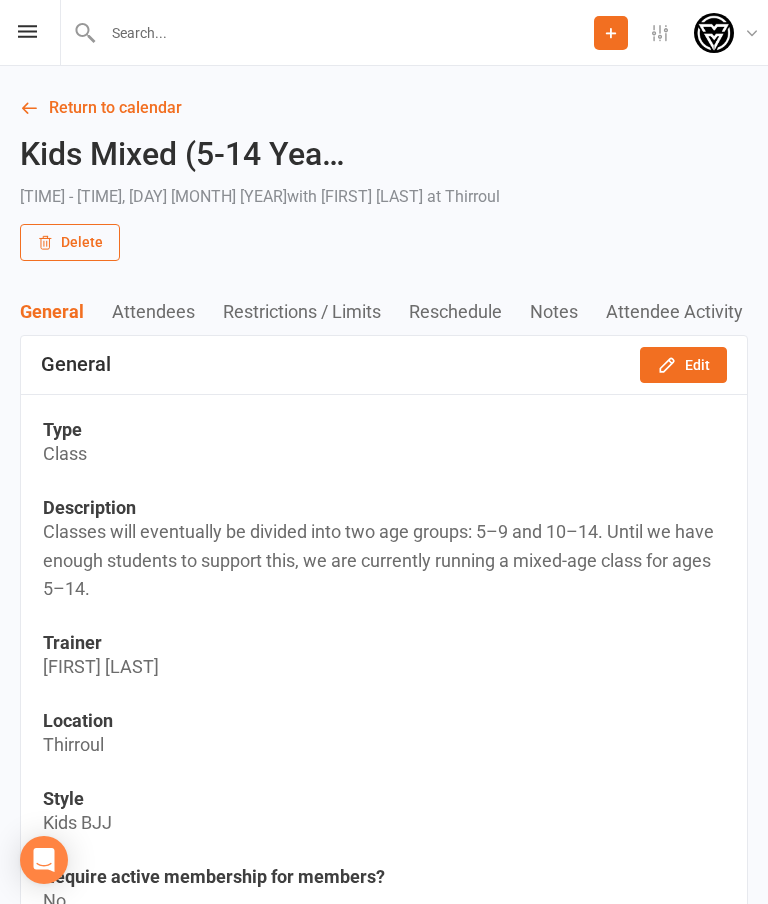click on "Prospect Member Non-attending contact Class / event Appointment Grading event Task Membership plan Bulk message Add Settings Membership Plans Event Templates Appointment Types Mobile App Website Image Library Customize Contacts Bulk Imports Access Control Users Account Profile Clubworx API Modern Musashi Modern Musashi Brazilian Jiu Jitsu My profile My subscription Help Terms & conditions Privacy policy Sign out" at bounding box center [384, 33] 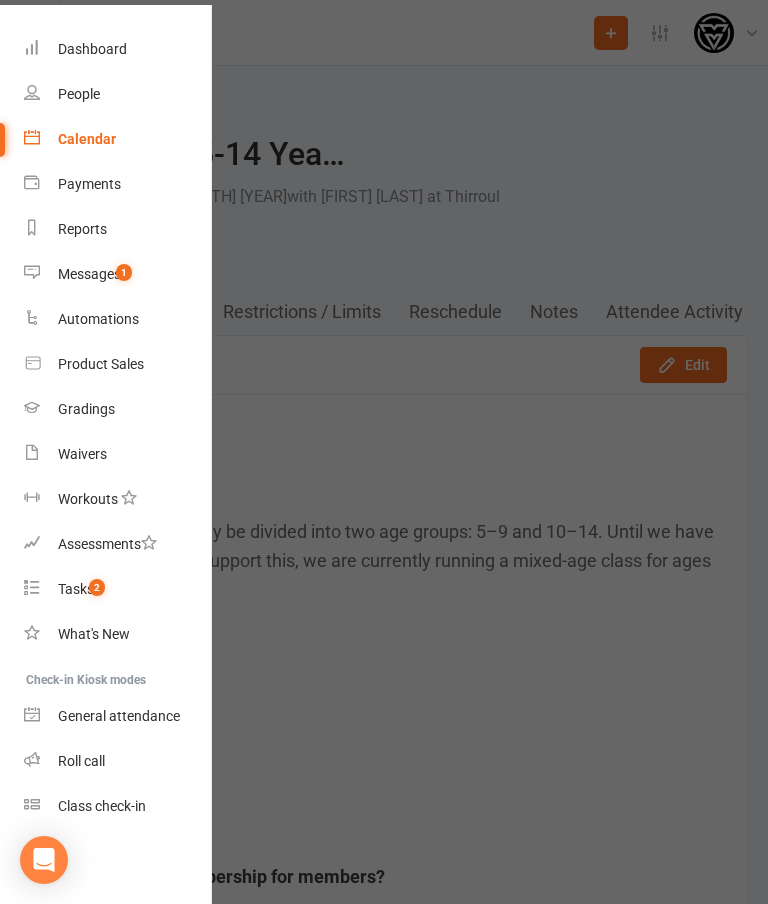 scroll, scrollTop: 58, scrollLeft: 0, axis: vertical 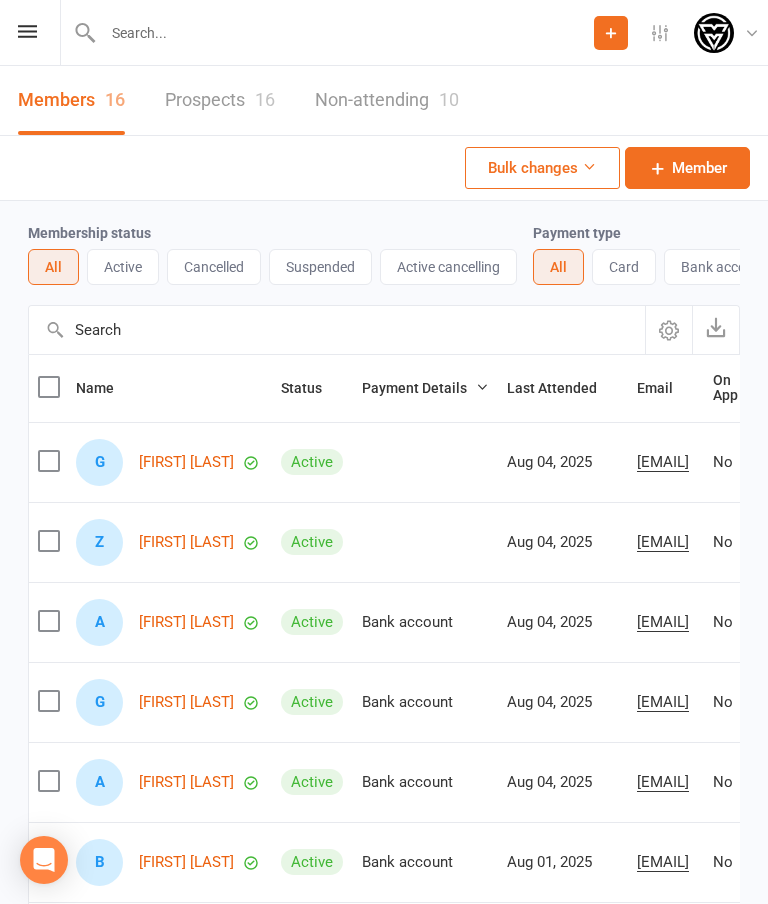 click on "Prospects 16" at bounding box center (220, 100) 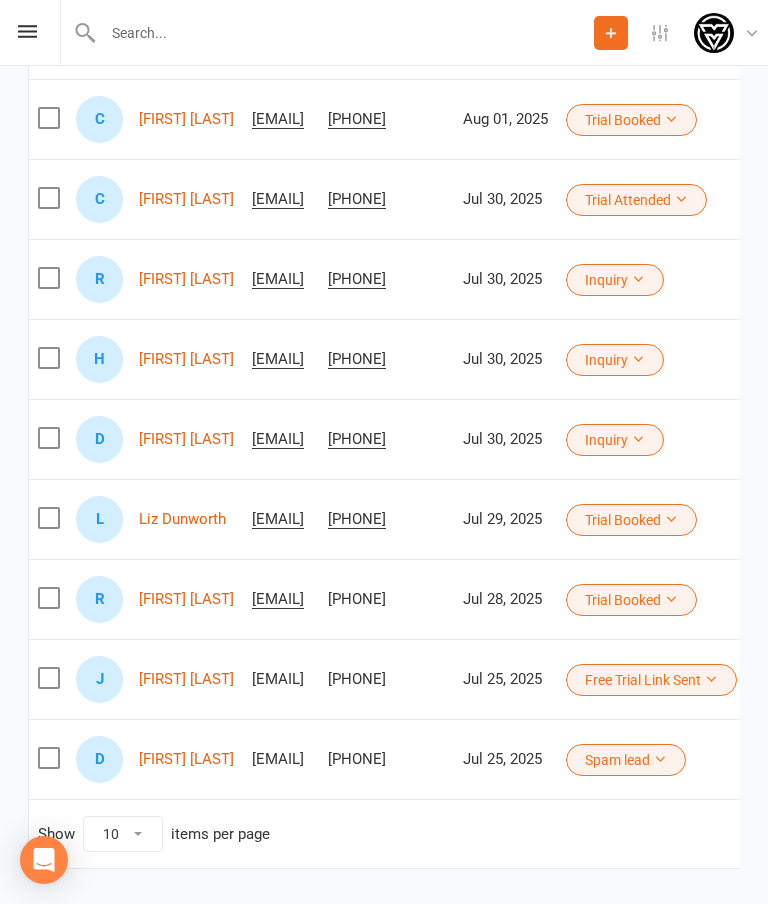 scroll, scrollTop: 425, scrollLeft: 0, axis: vertical 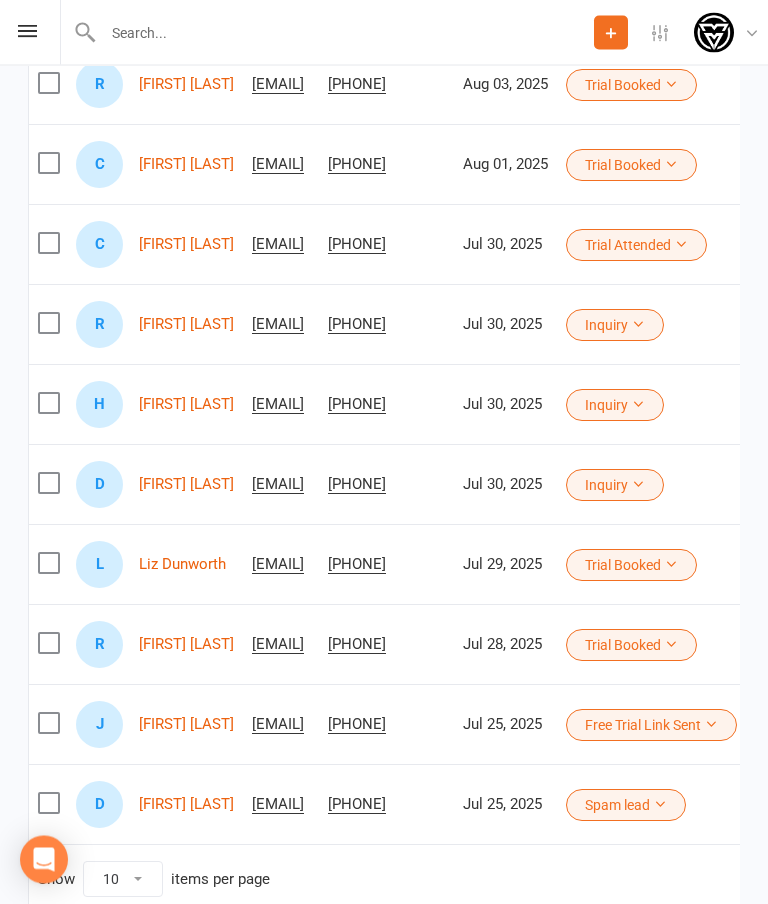 click on "Charley McCann" at bounding box center (186, 245) 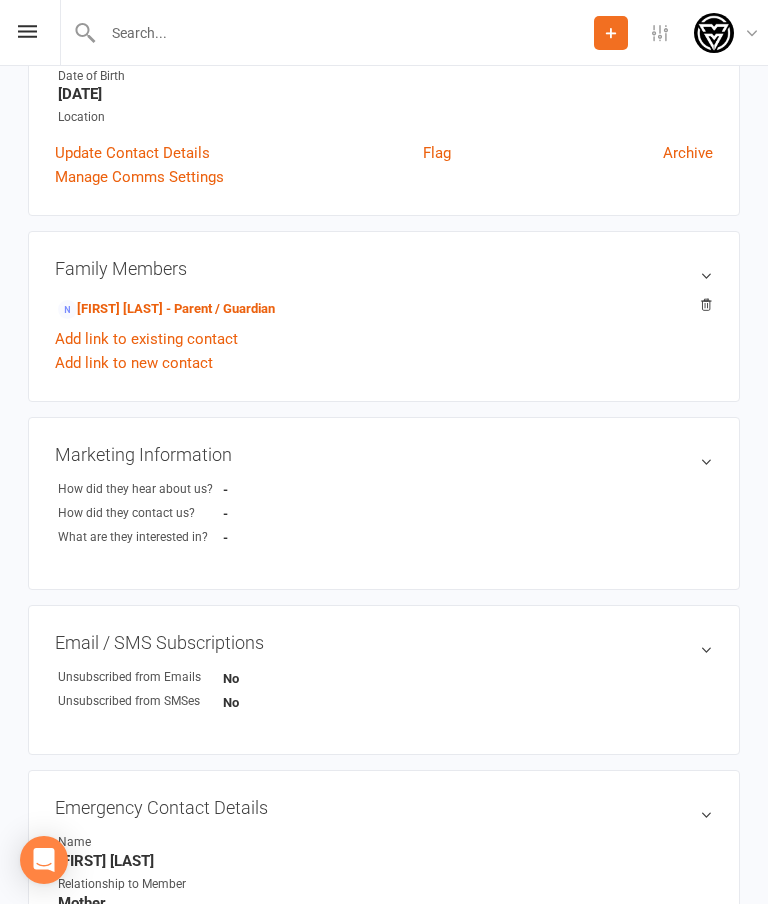 scroll, scrollTop: 0, scrollLeft: 0, axis: both 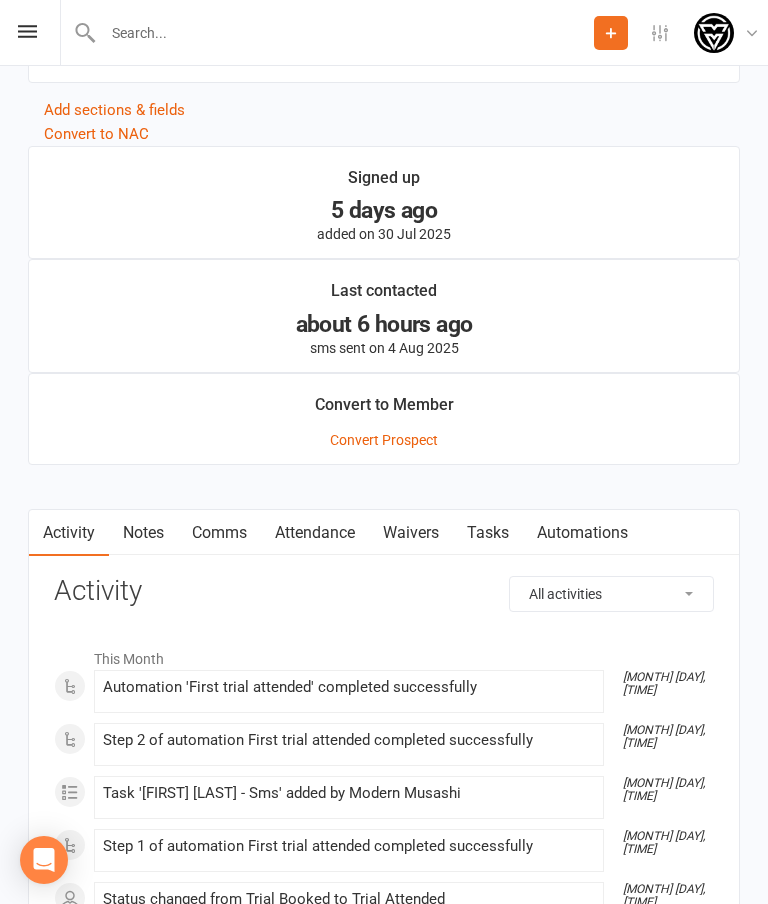 click on "Waivers" at bounding box center (411, 533) 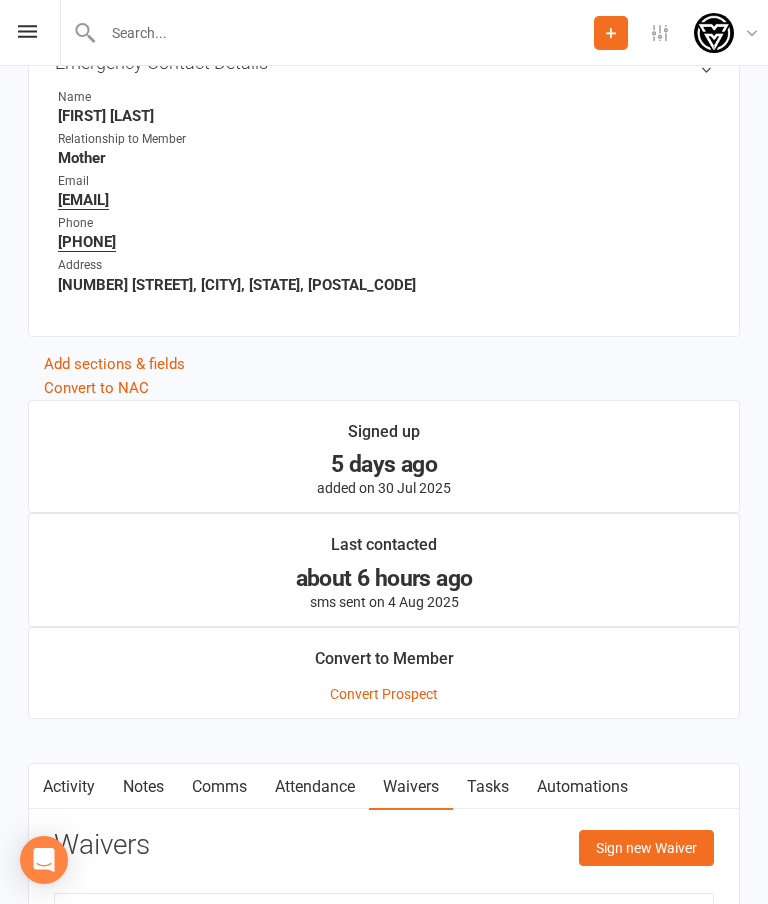 click on "Sign new Waiver" at bounding box center (646, 848) 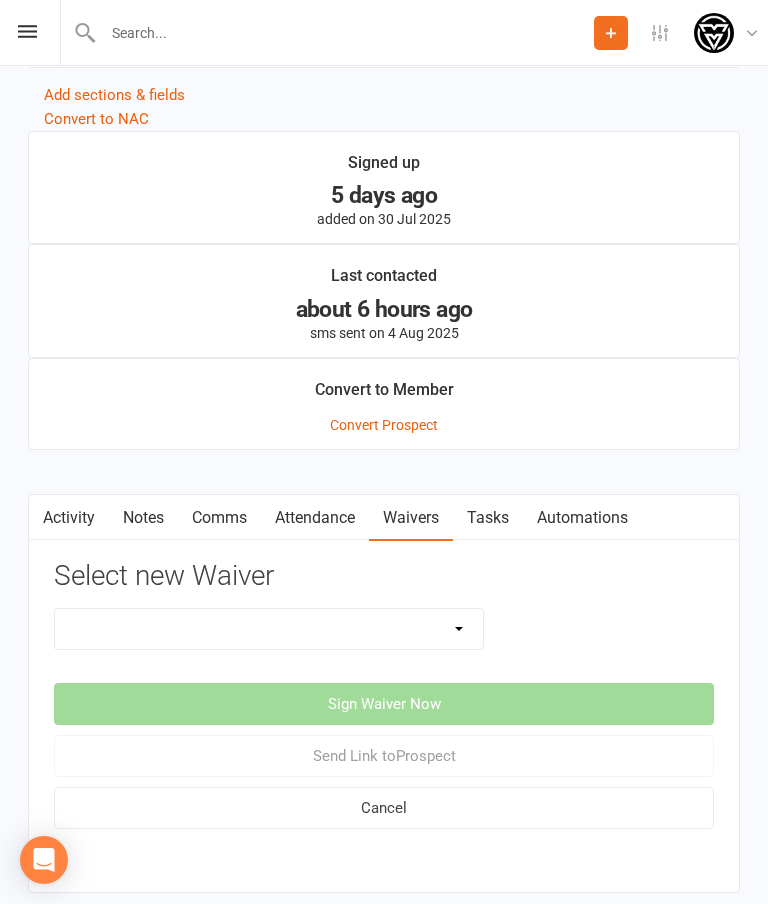scroll, scrollTop: 1416, scrollLeft: 0, axis: vertical 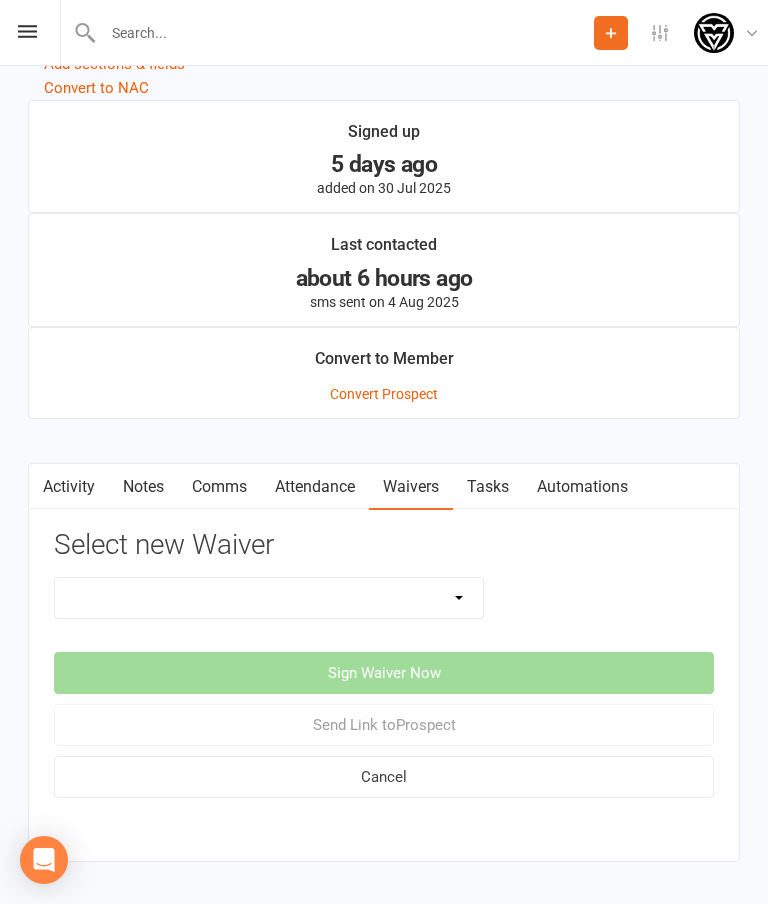 click on "Introduction Lesson Form Membership Sign Up Non paying member Payment details" at bounding box center (269, 598) 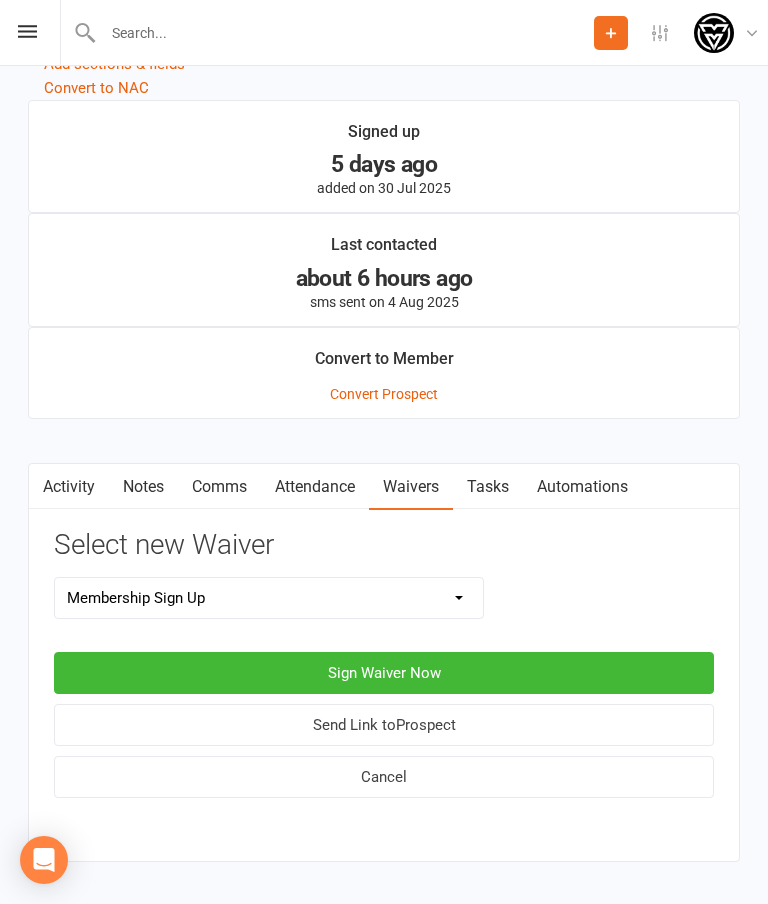 click on "Sign Waiver Now" at bounding box center [384, 673] 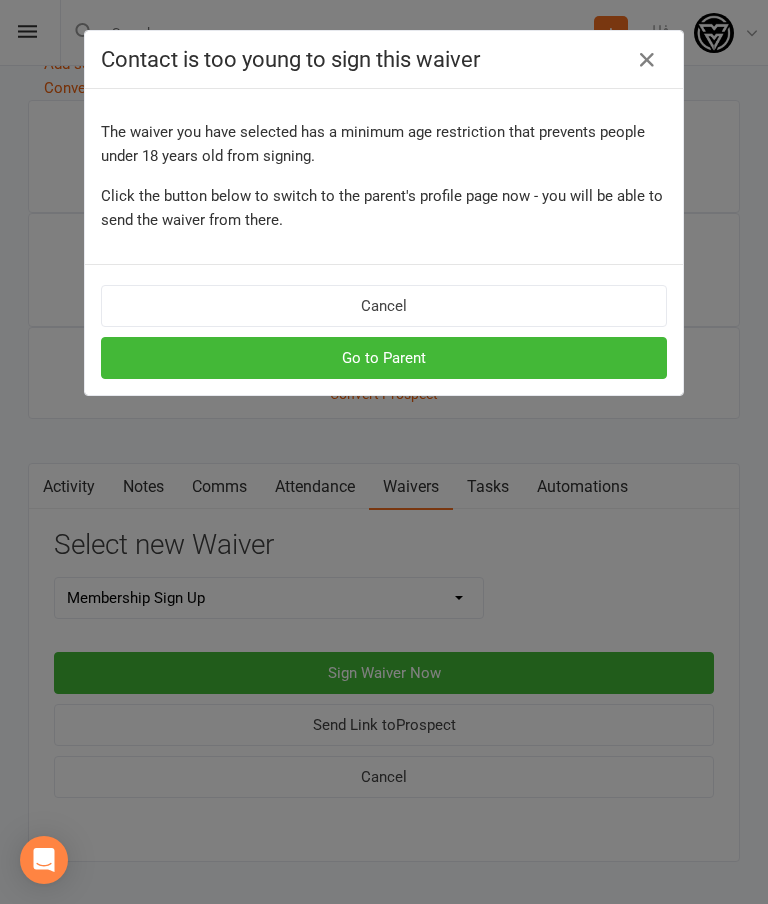 click on "Go to Parent" at bounding box center (384, 358) 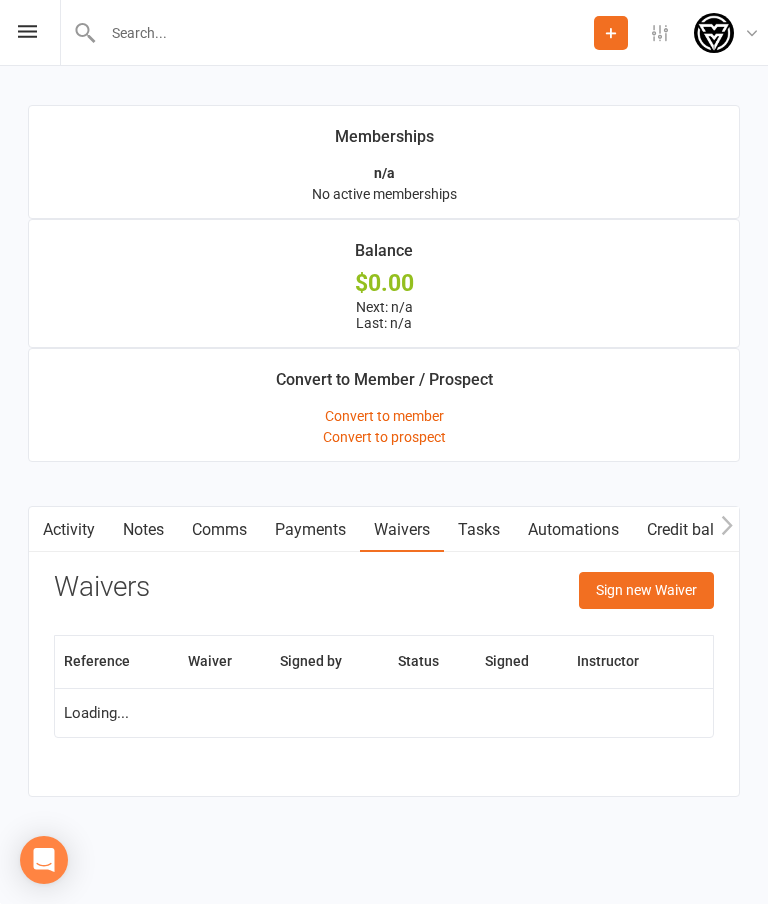 scroll, scrollTop: 1491, scrollLeft: 0, axis: vertical 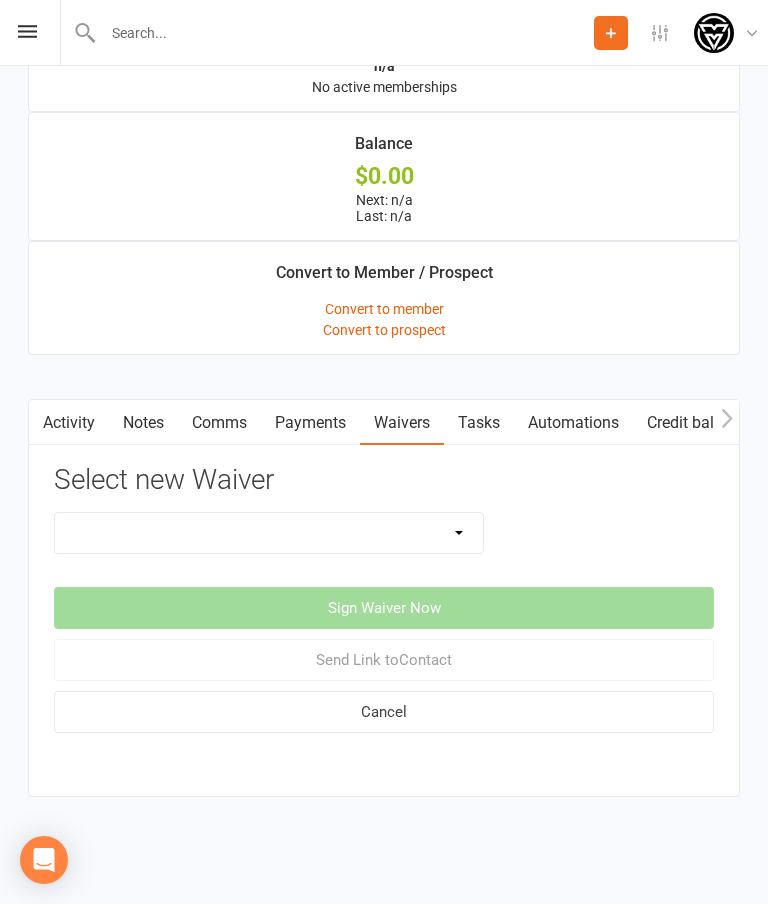 click on "Introduction Lesson Form Membership Sign Up Non paying member Payment details Visitor waiver" at bounding box center [269, 533] 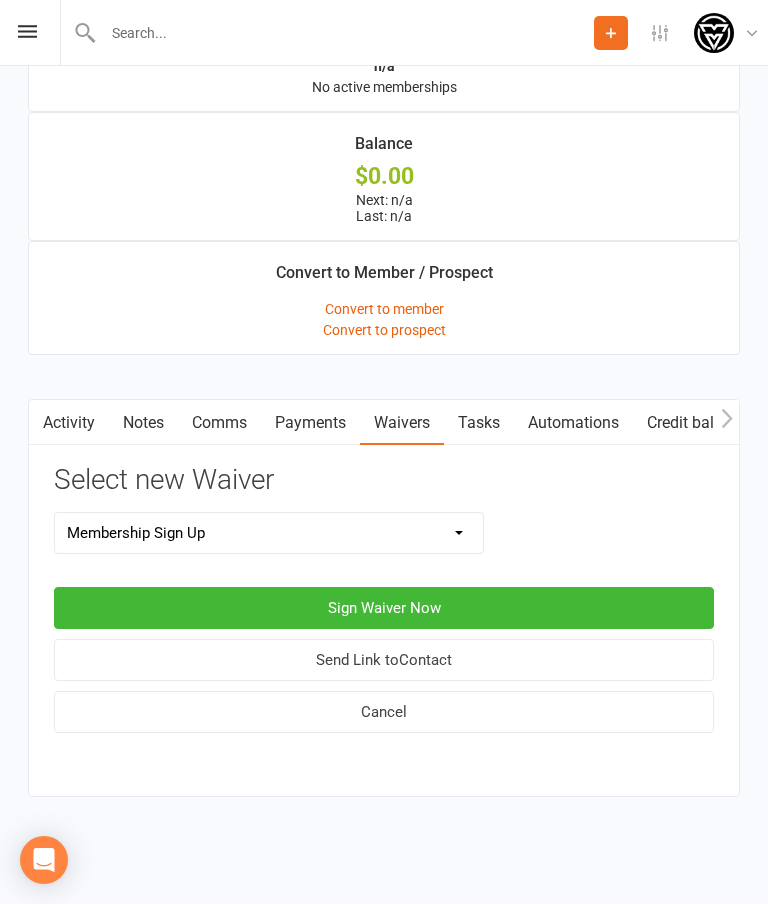 click on "Sign Waiver Now" at bounding box center (384, 608) 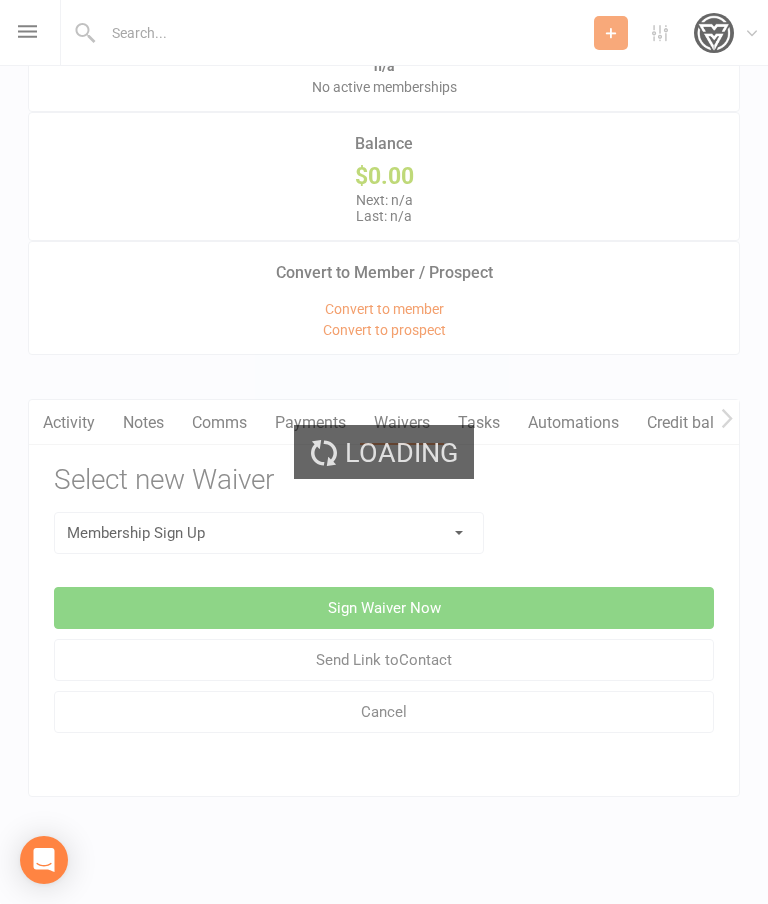 select on "bank_account" 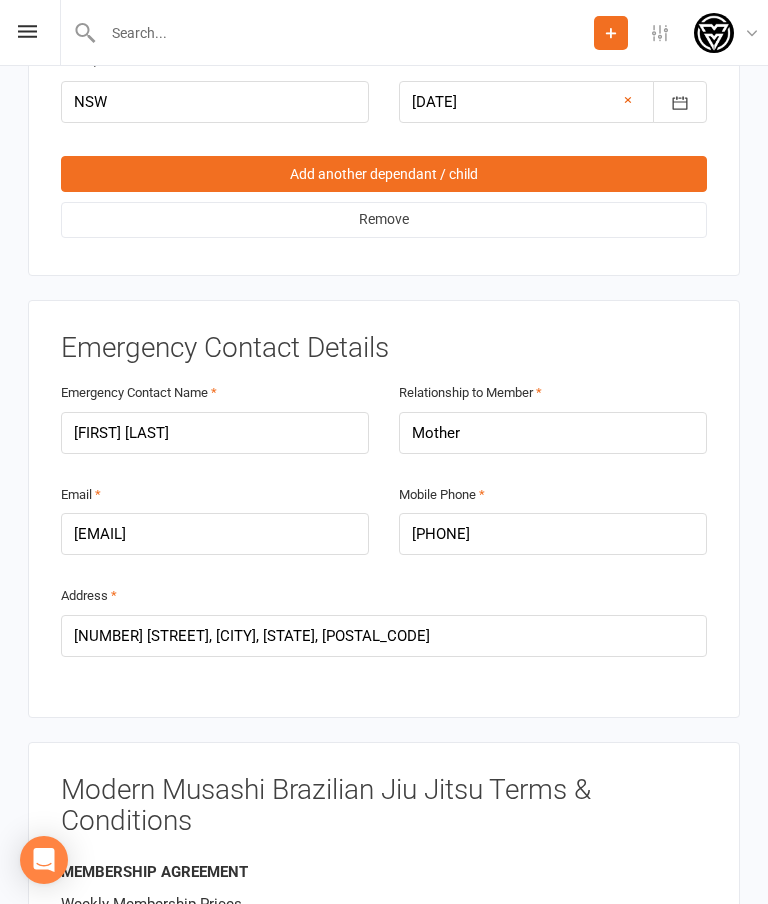 scroll, scrollTop: 1676, scrollLeft: 0, axis: vertical 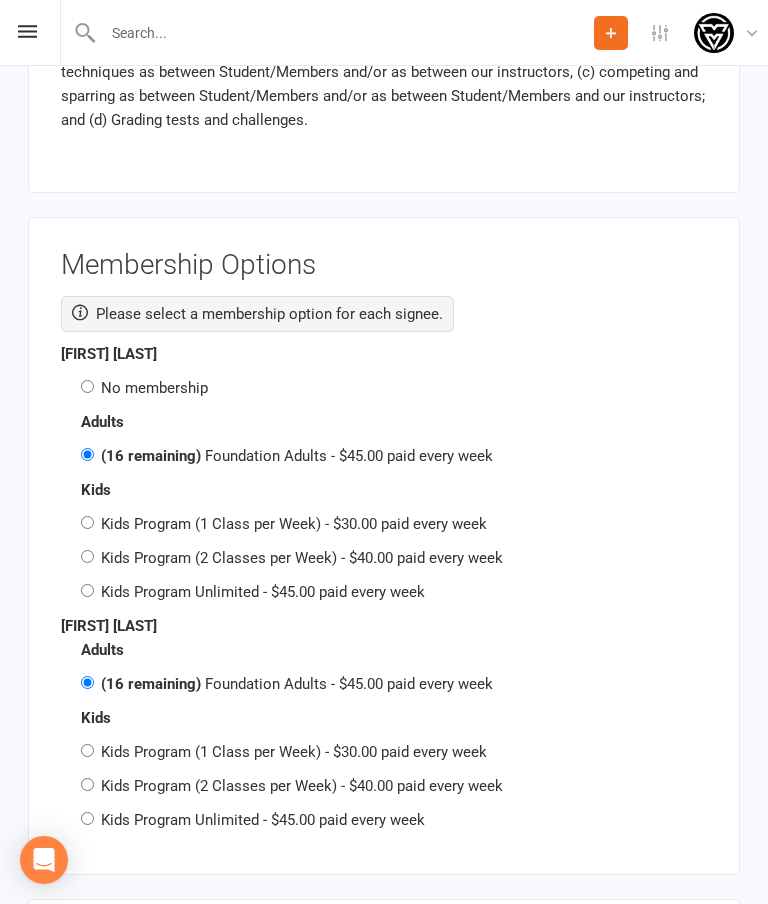 click on "Kids Program (2 Classes per Week) - $40.00 paid every week" at bounding box center [87, 556] 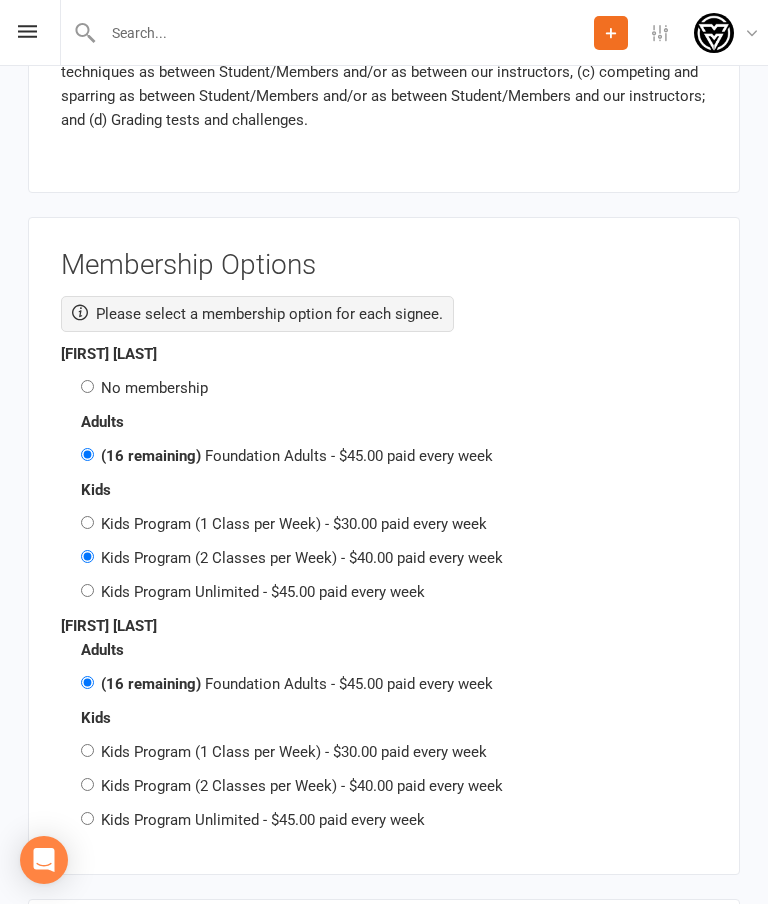 radio on "false" 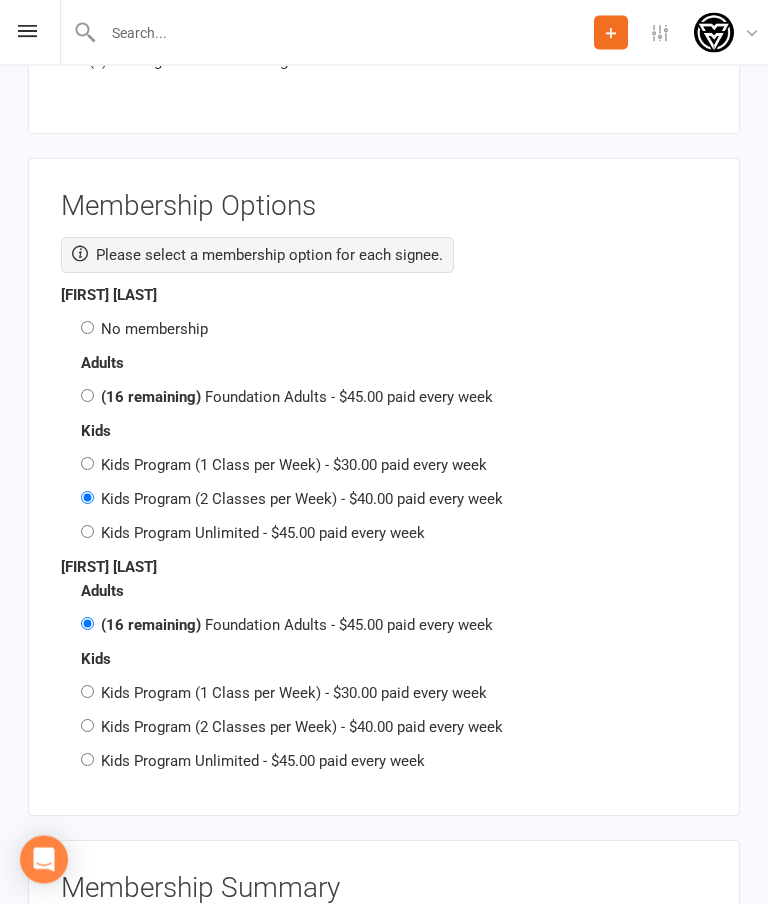 scroll, scrollTop: 2958, scrollLeft: 0, axis: vertical 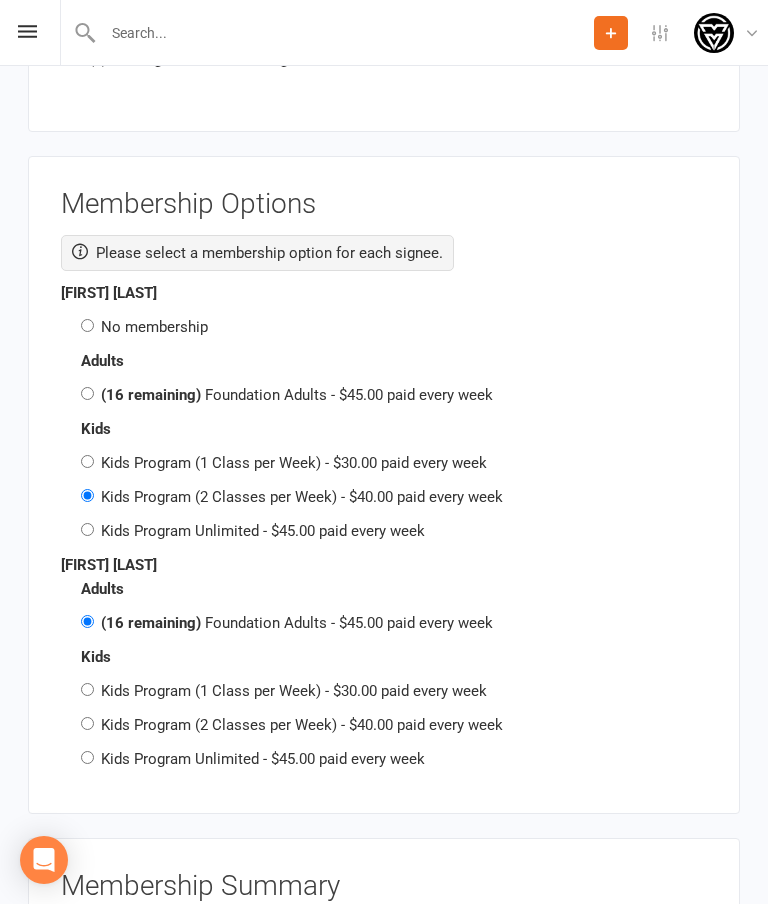 click on "(16 remaining)   Foundation Adults - $45.00 paid every week" at bounding box center (87, 621) 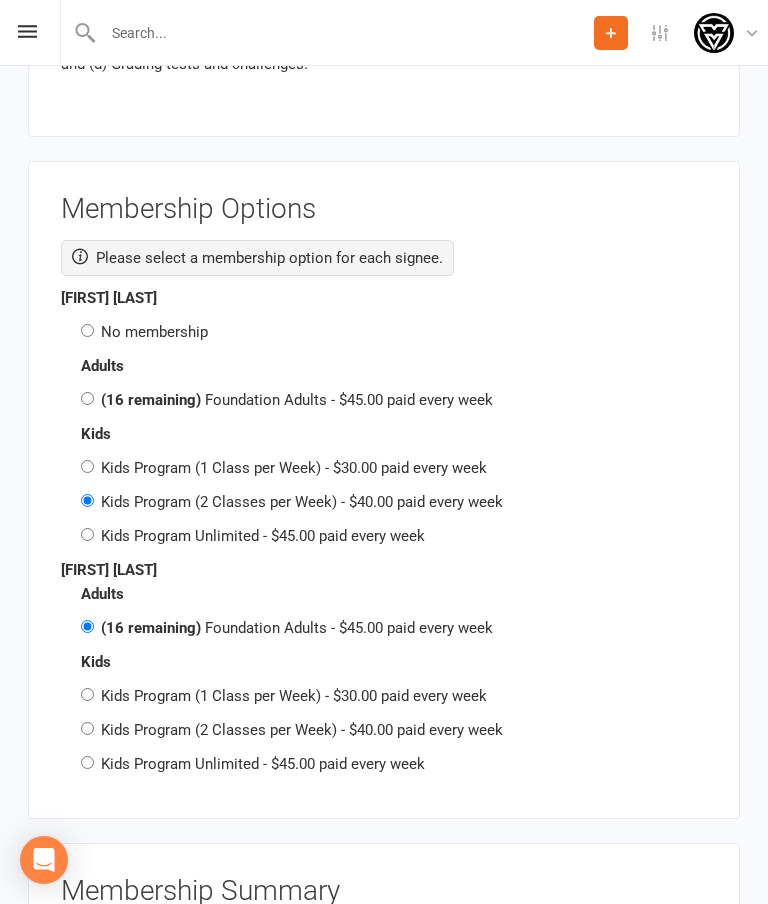click on "Hayley McCann No membership Adults (16 remaining)   Foundation Adults - $45.00 paid every week Kids Kids Program (1 Class per Week) - $30.00 paid every week Kids Program (2 Classes per Week) - $40.00 paid every week Kids Program Unlimited - $45.00 paid every week" at bounding box center (384, 417) 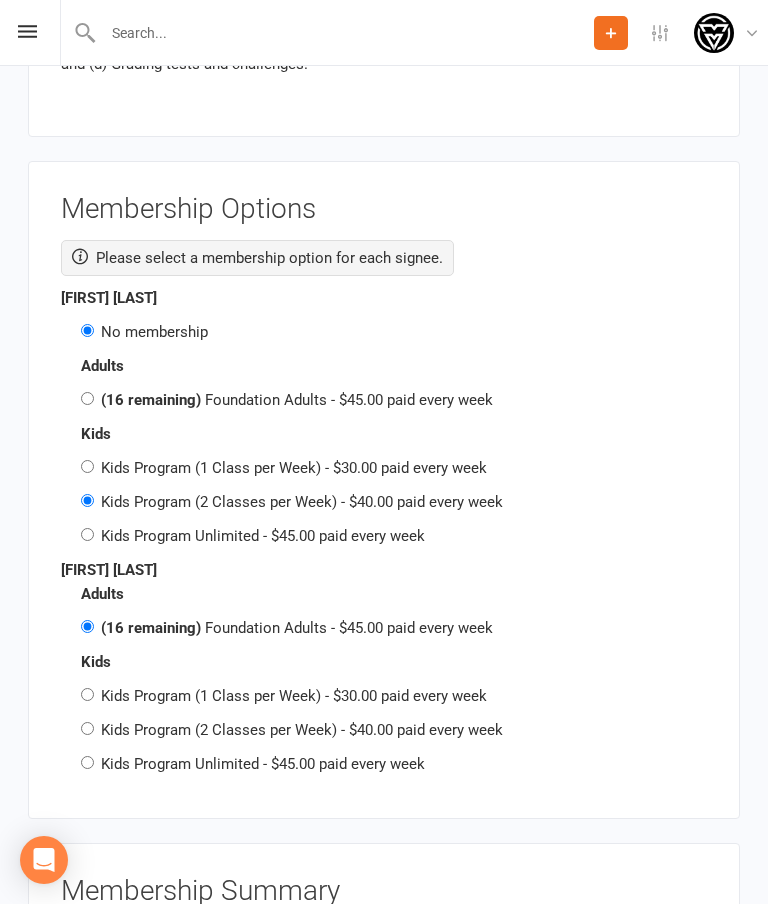 radio on "false" 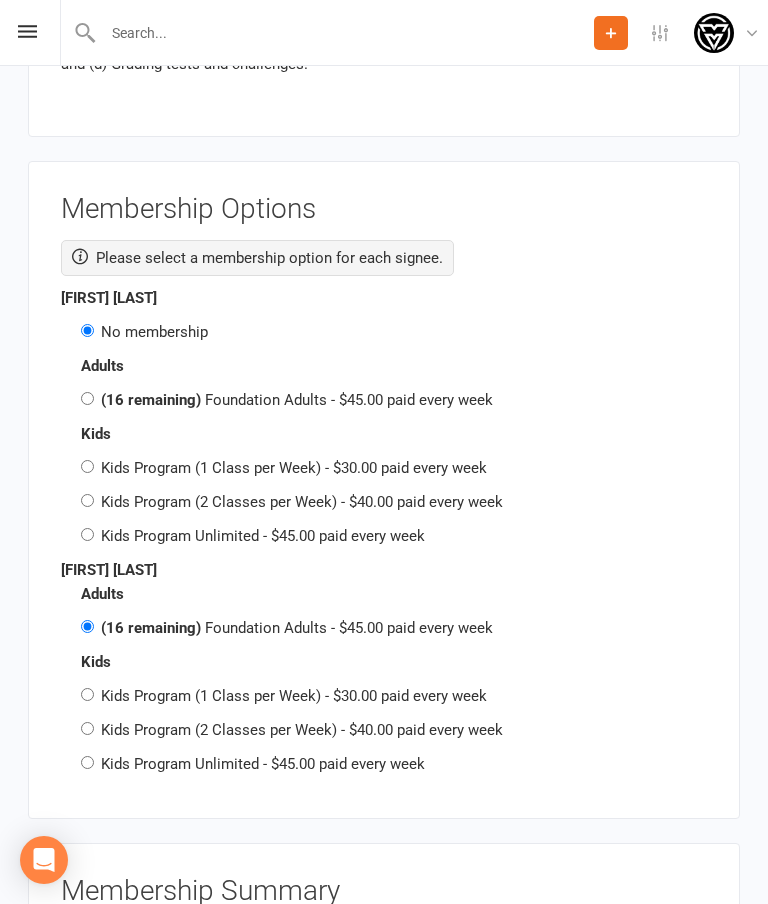 click on "No membership" at bounding box center [154, 332] 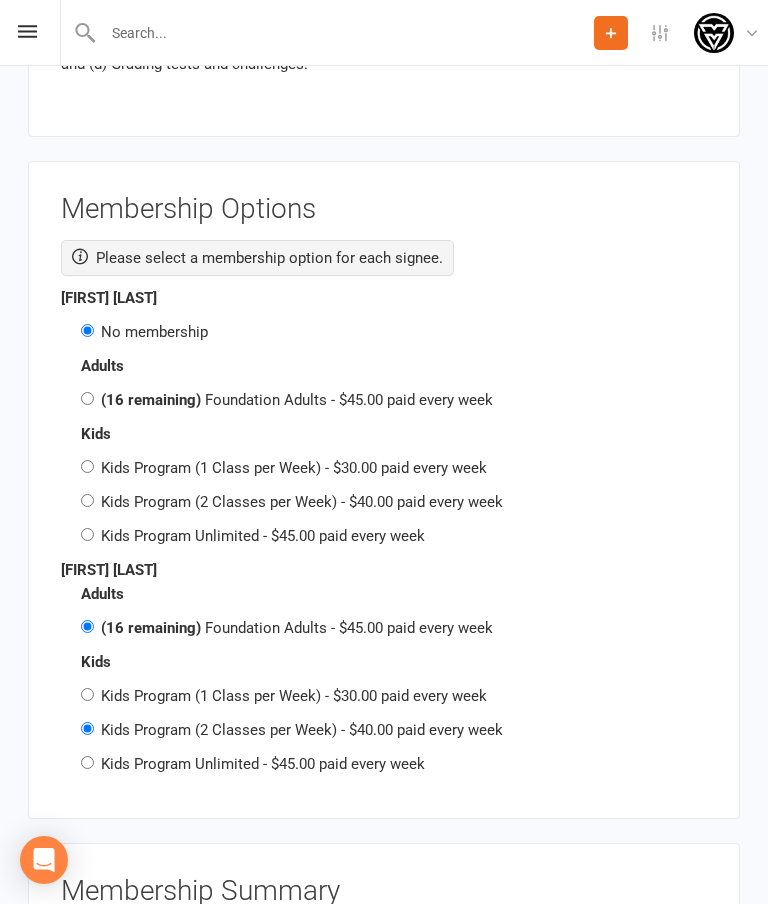 radio on "false" 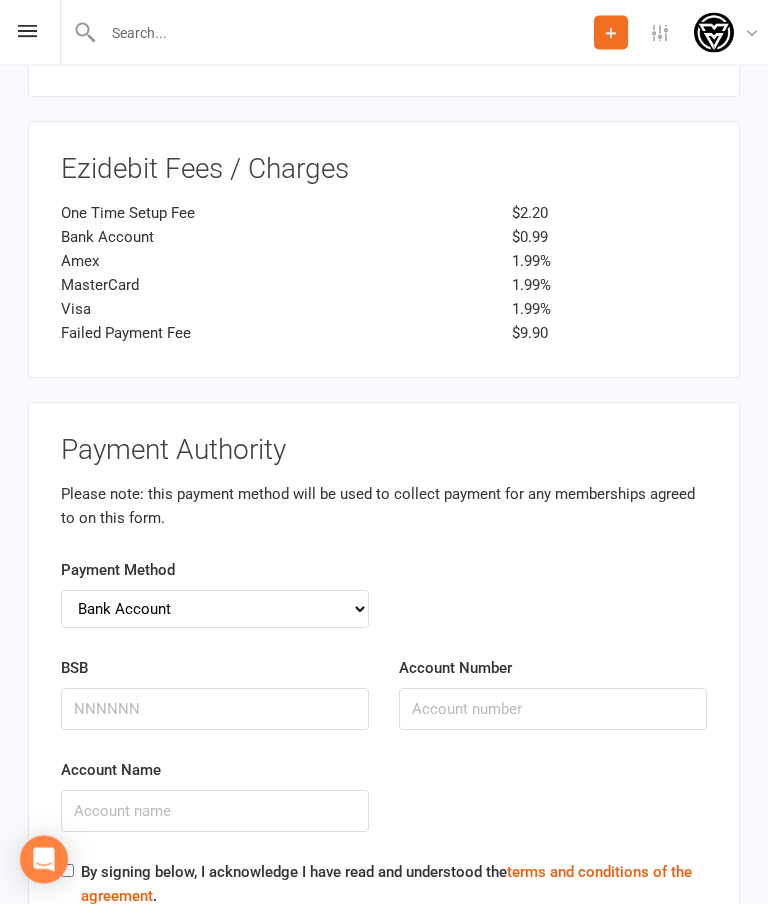 scroll, scrollTop: 4048, scrollLeft: 0, axis: vertical 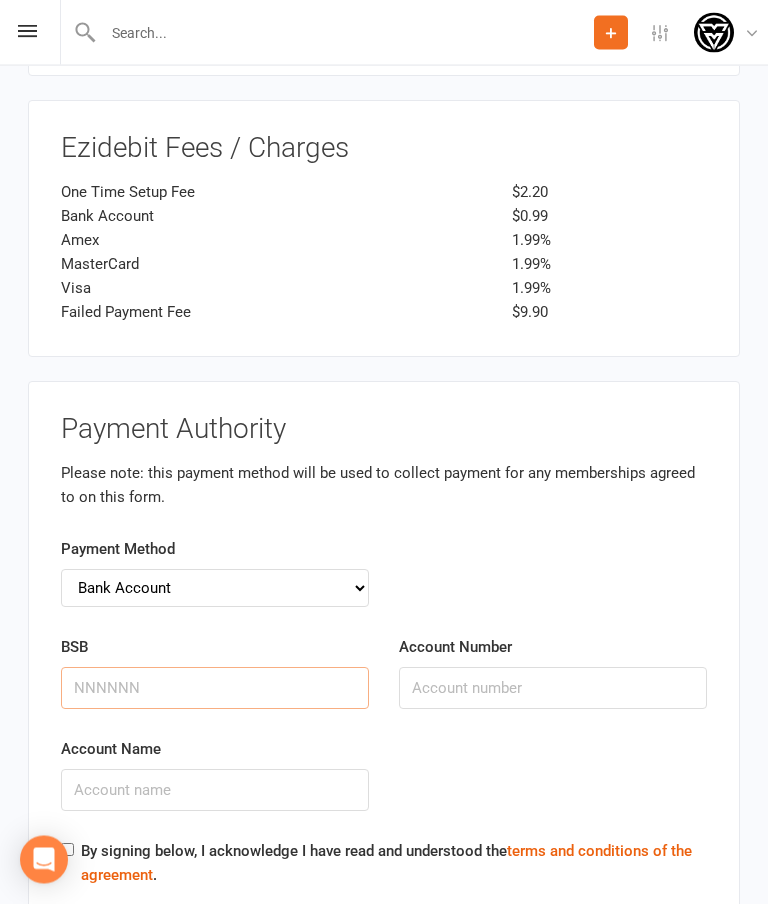 click on "BSB" at bounding box center [215, 689] 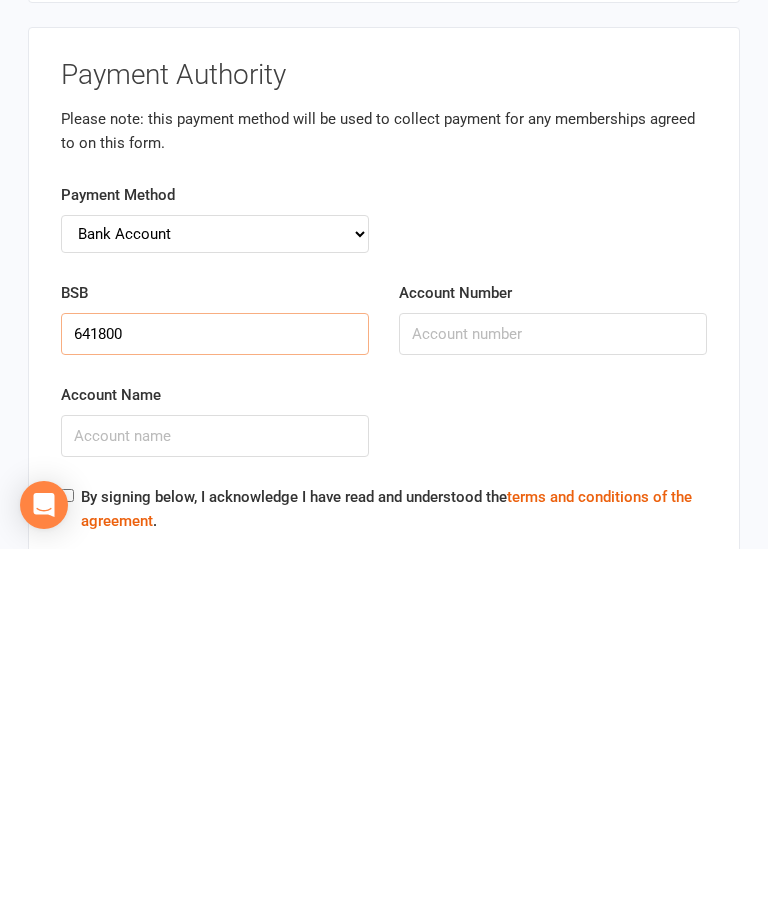 type on "641800" 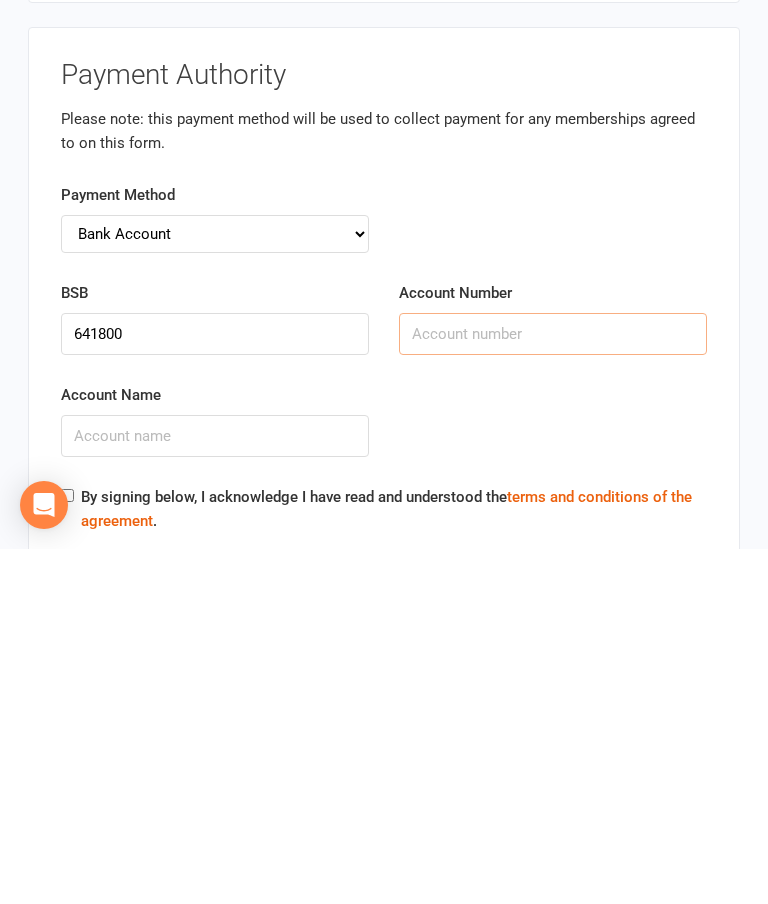 click on "Account Number" at bounding box center (553, 689) 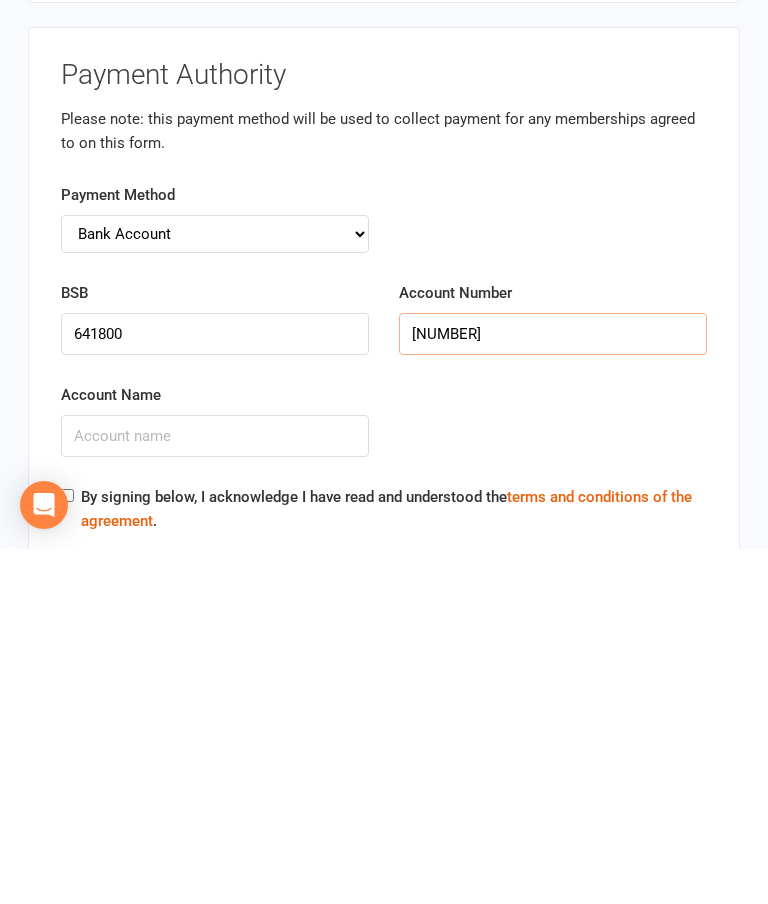 type on "200822763" 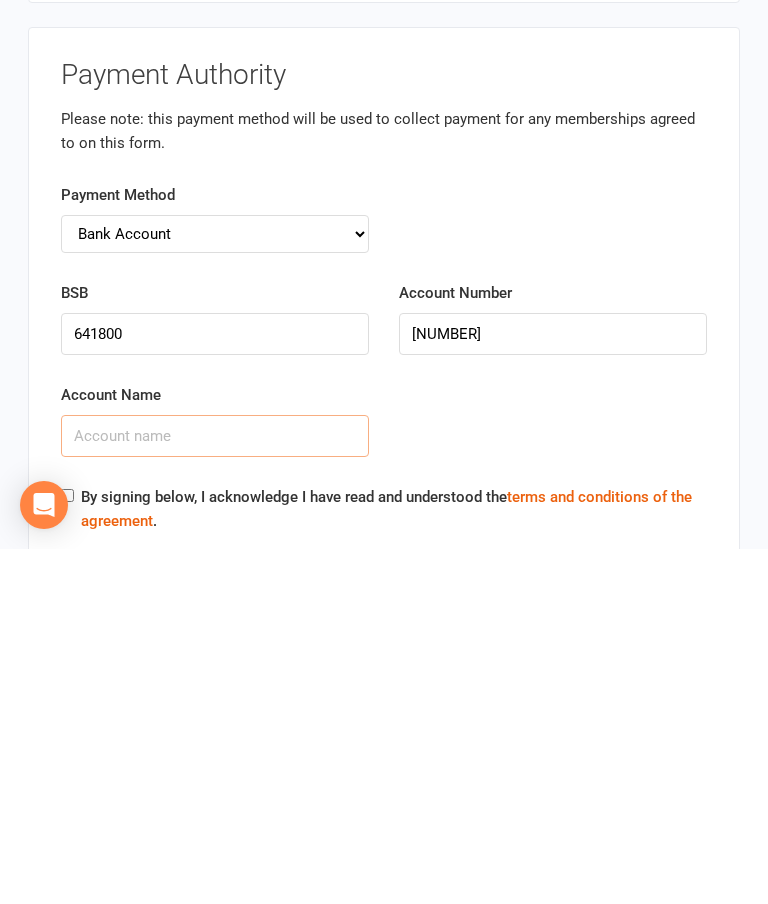click on "Account Name" at bounding box center [215, 791] 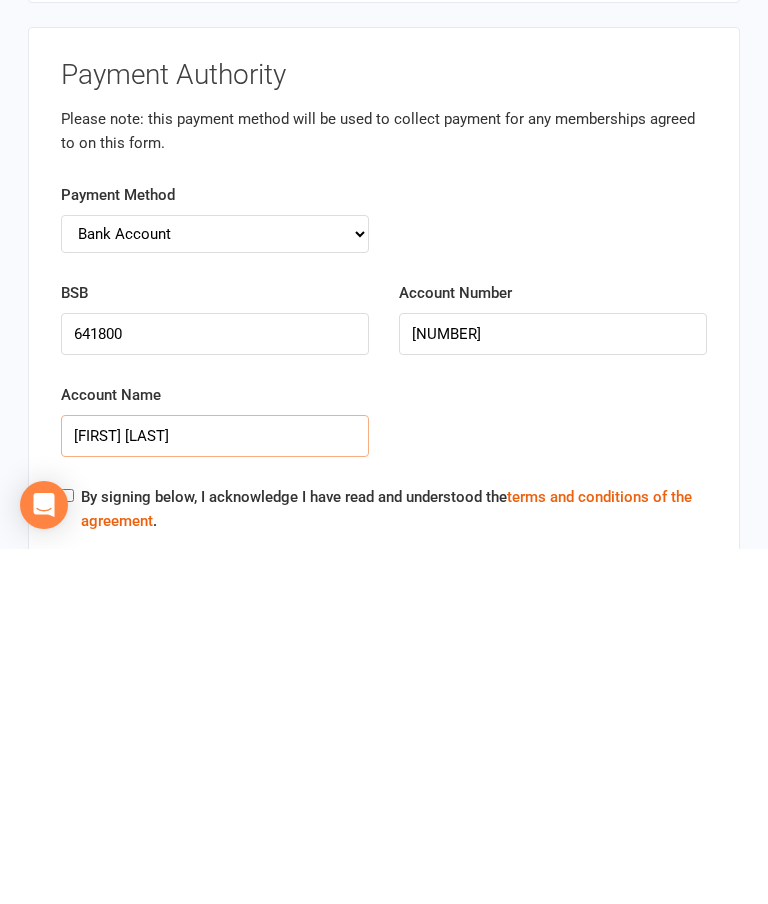 type on "Gregory McCann" 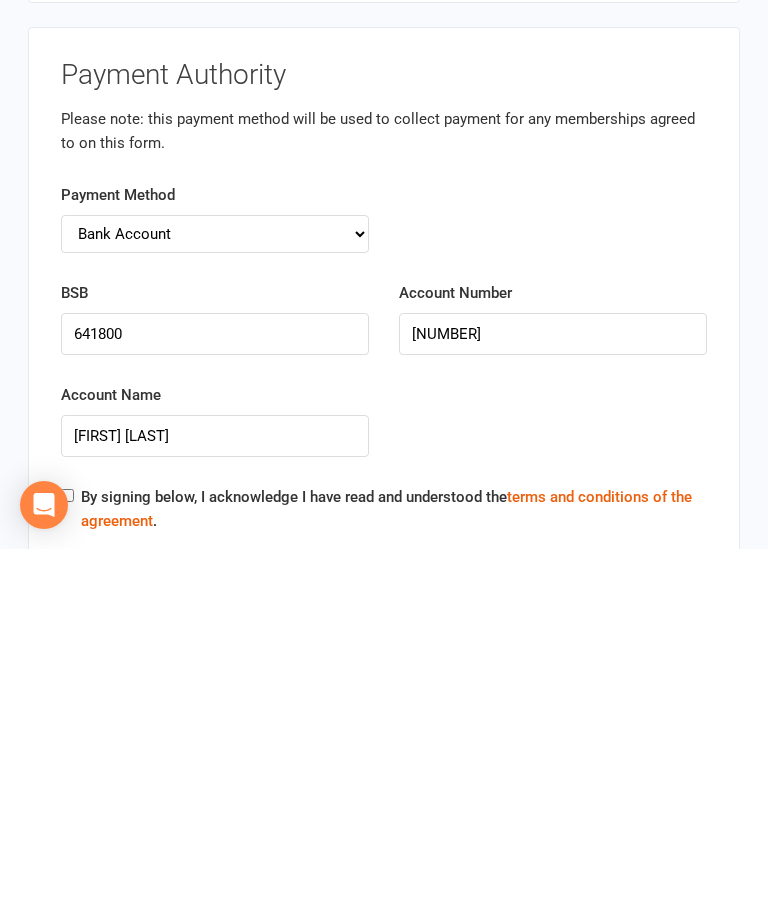 click on "By signing below, I acknowledge I have read and understood the  terms and conditions of the agreement ." at bounding box center [67, 850] 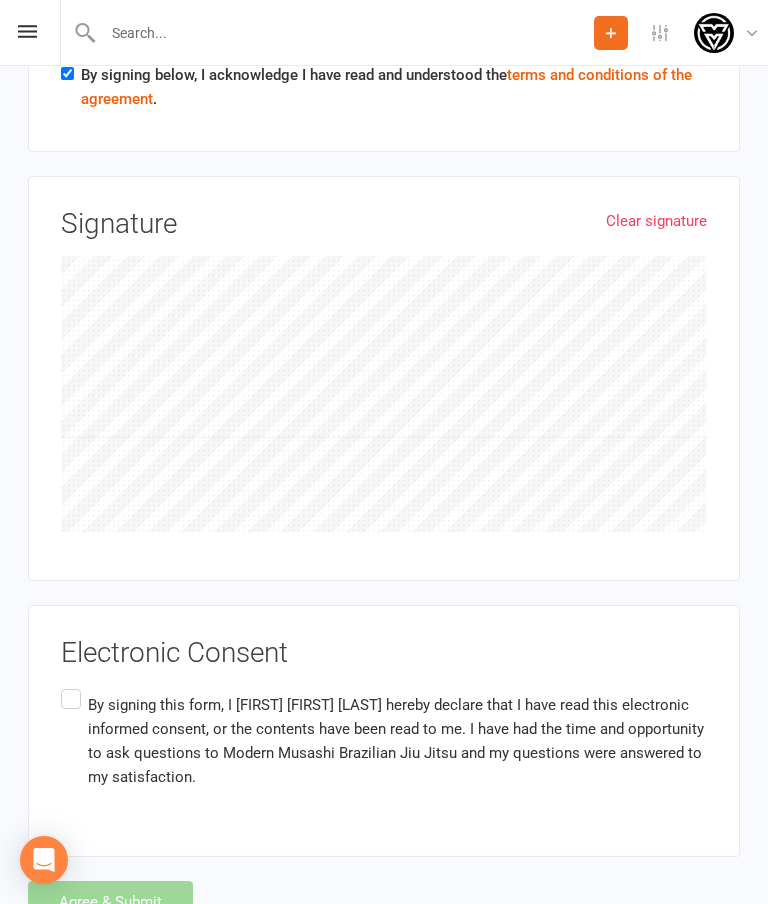 scroll, scrollTop: 4861, scrollLeft: 0, axis: vertical 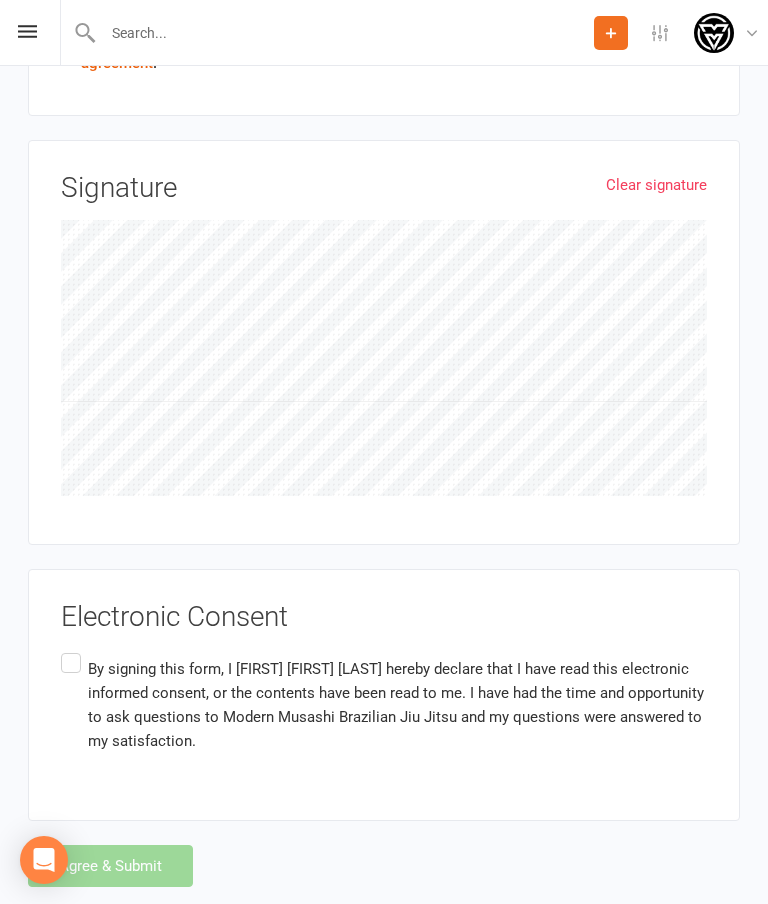 click on "By signing this form, I Hayley Hayley McCann  hereby declare that I have read this electronic informed consent, or the contents have been read to me. I have had the time and opportunity to ask questions to Modern Musashi Brazilian Jiu Jitsu and my questions were answered to my satisfaction." at bounding box center (384, 704) 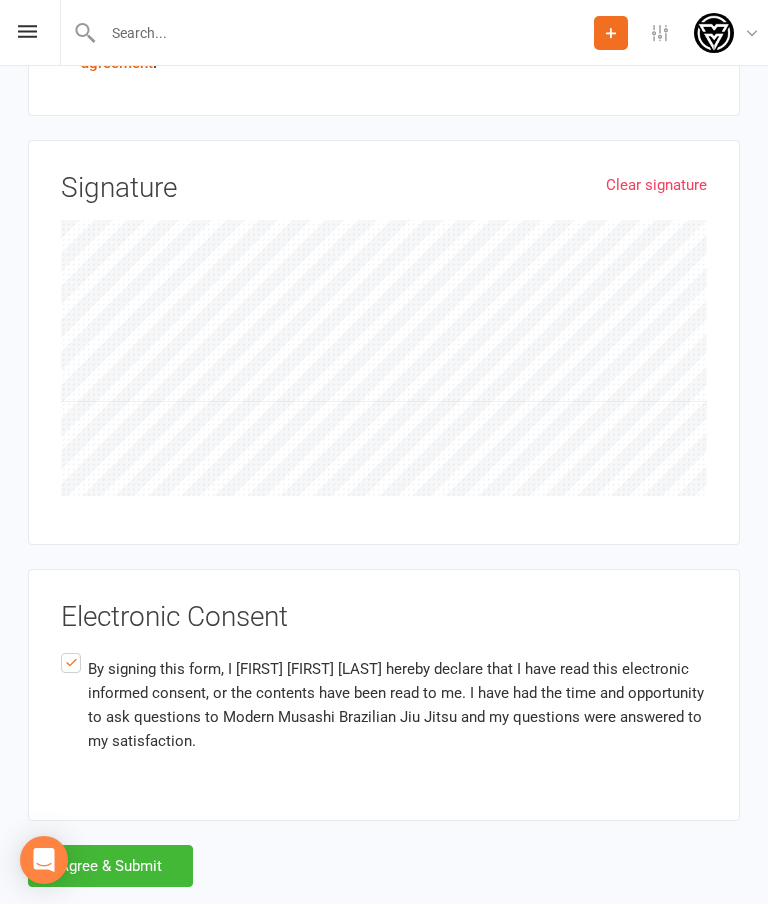 click on "Agree & Submit" at bounding box center (110, 866) 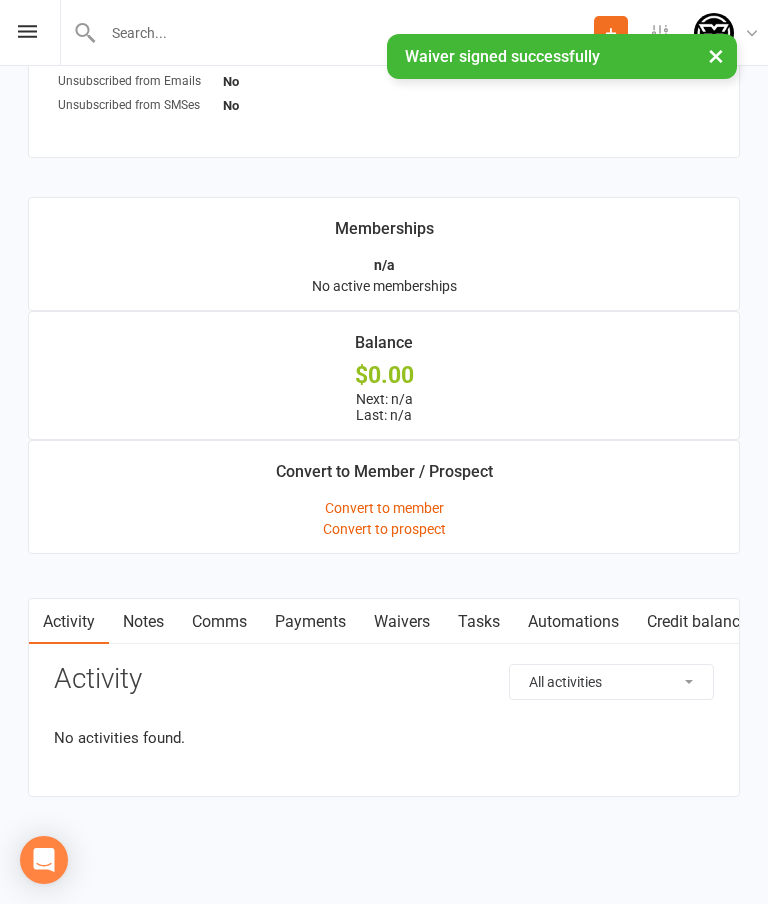 scroll, scrollTop: 0, scrollLeft: 0, axis: both 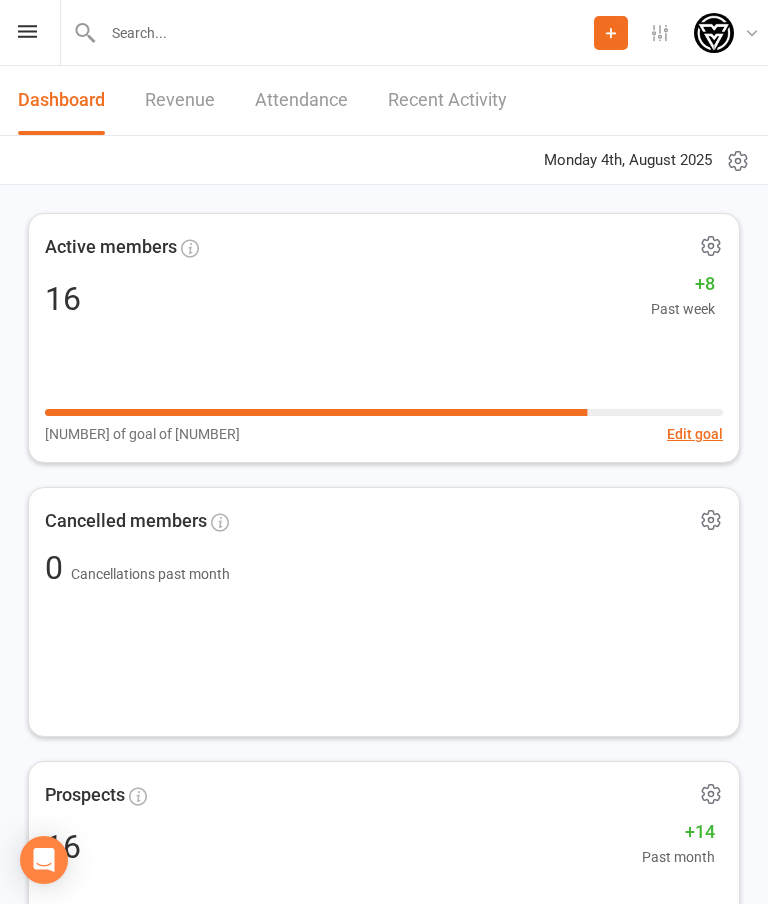 click at bounding box center [27, 31] 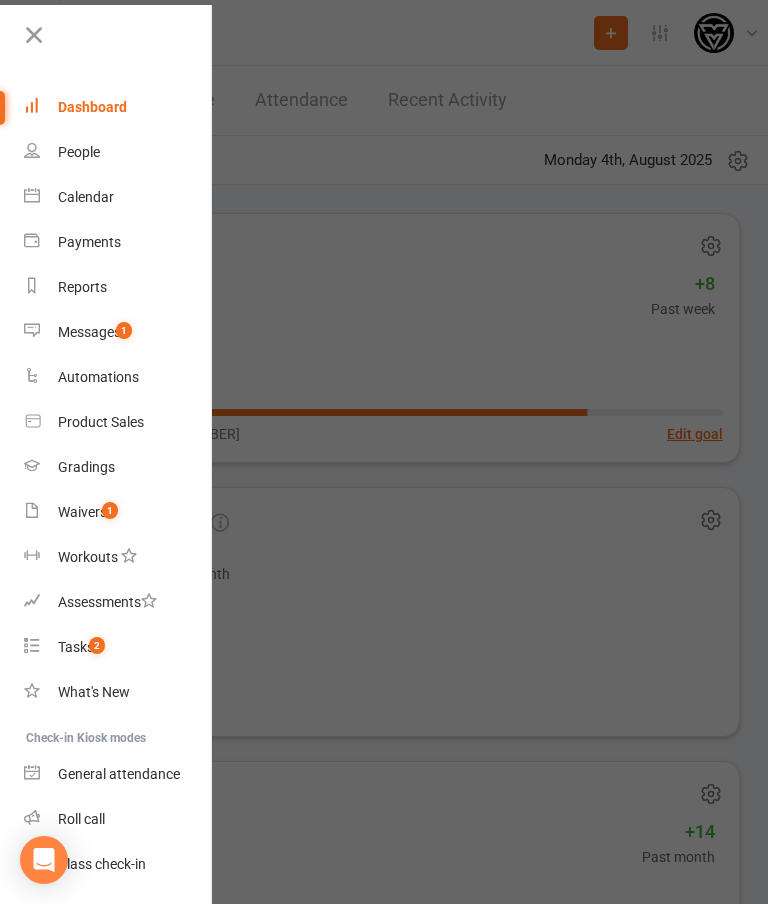 click on "Class check-in" at bounding box center (118, 864) 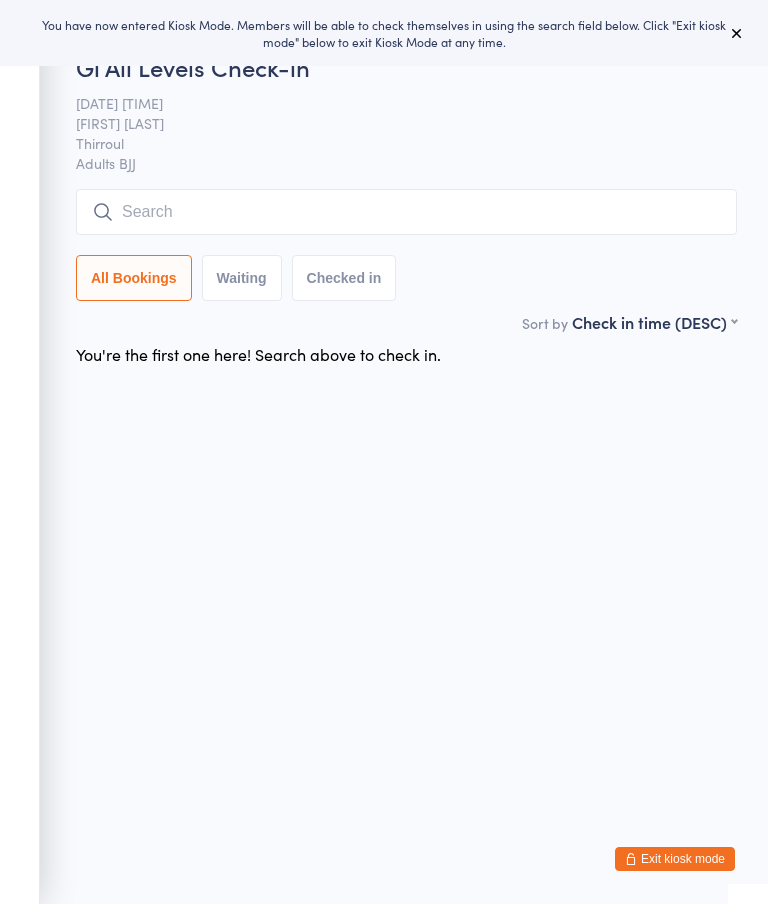 scroll, scrollTop: 0, scrollLeft: 0, axis: both 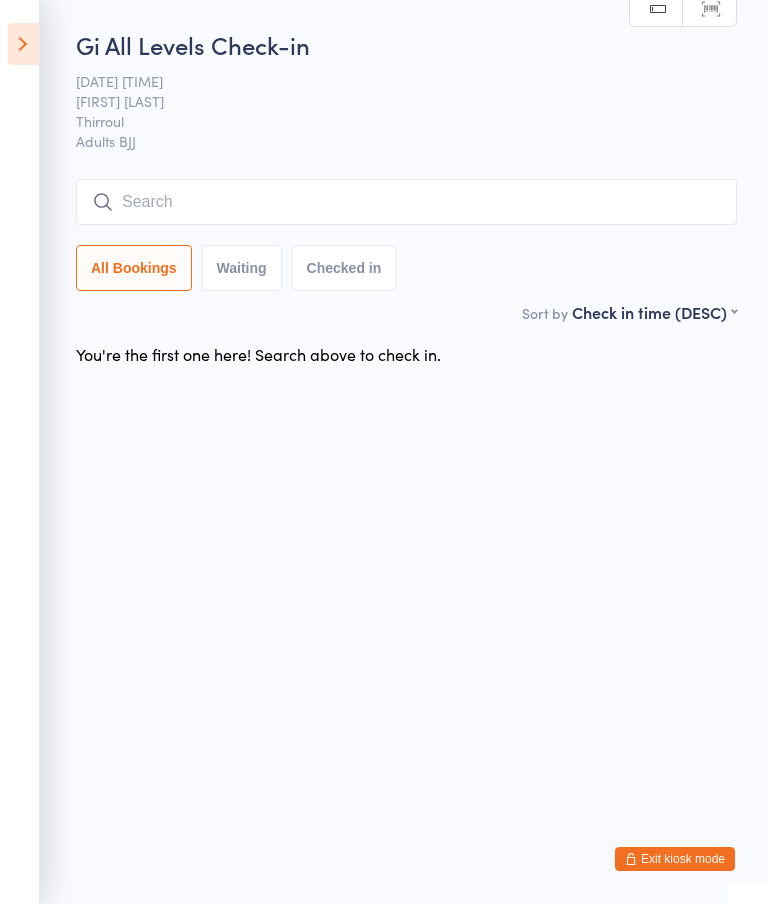 click at bounding box center [406, 202] 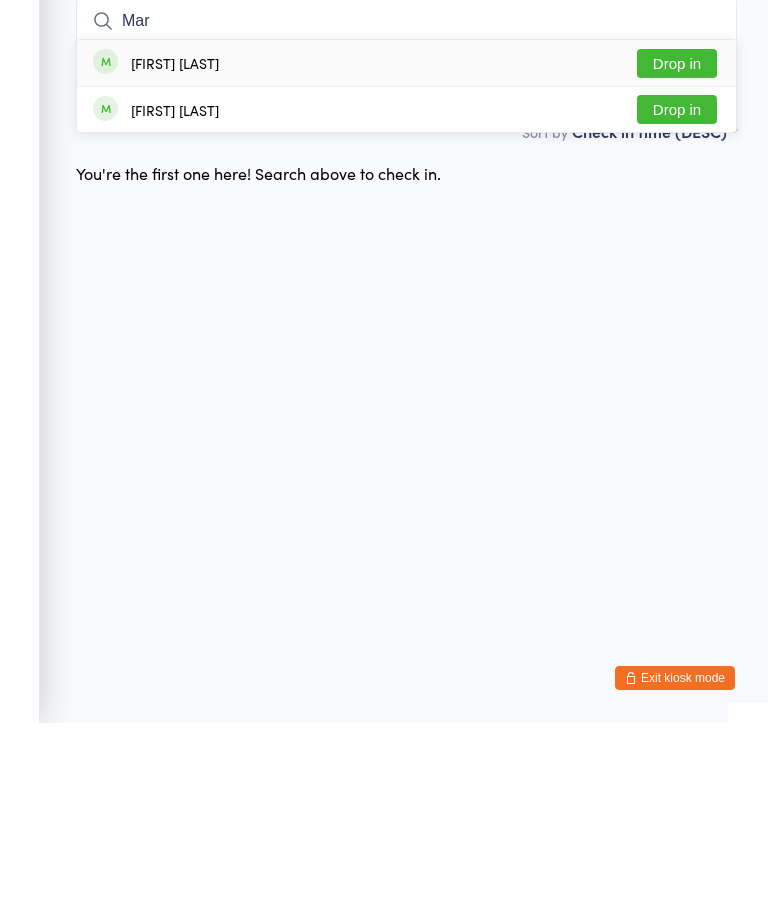 type on "Mar" 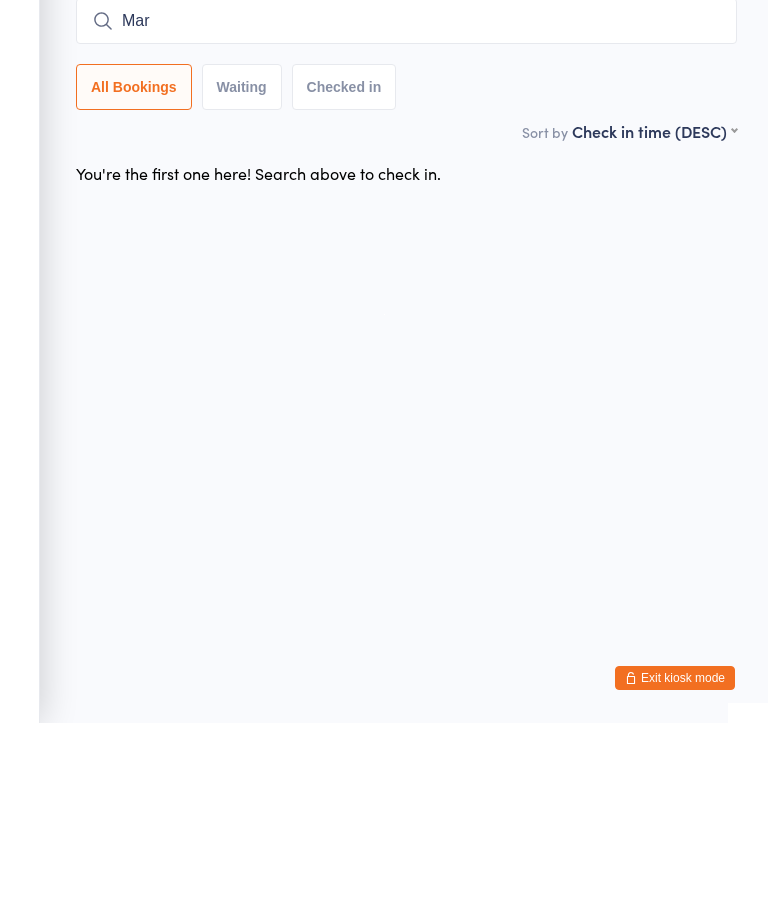 type 